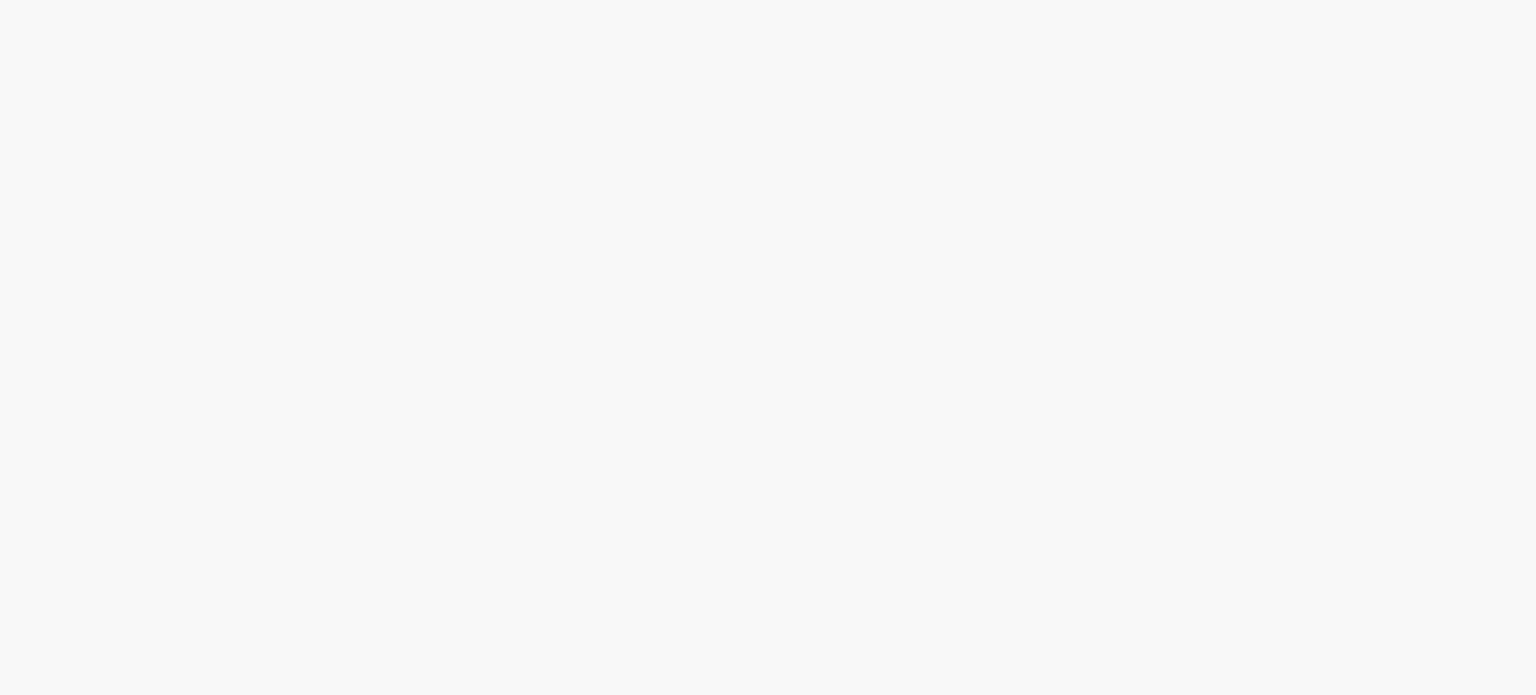scroll, scrollTop: 0, scrollLeft: 0, axis: both 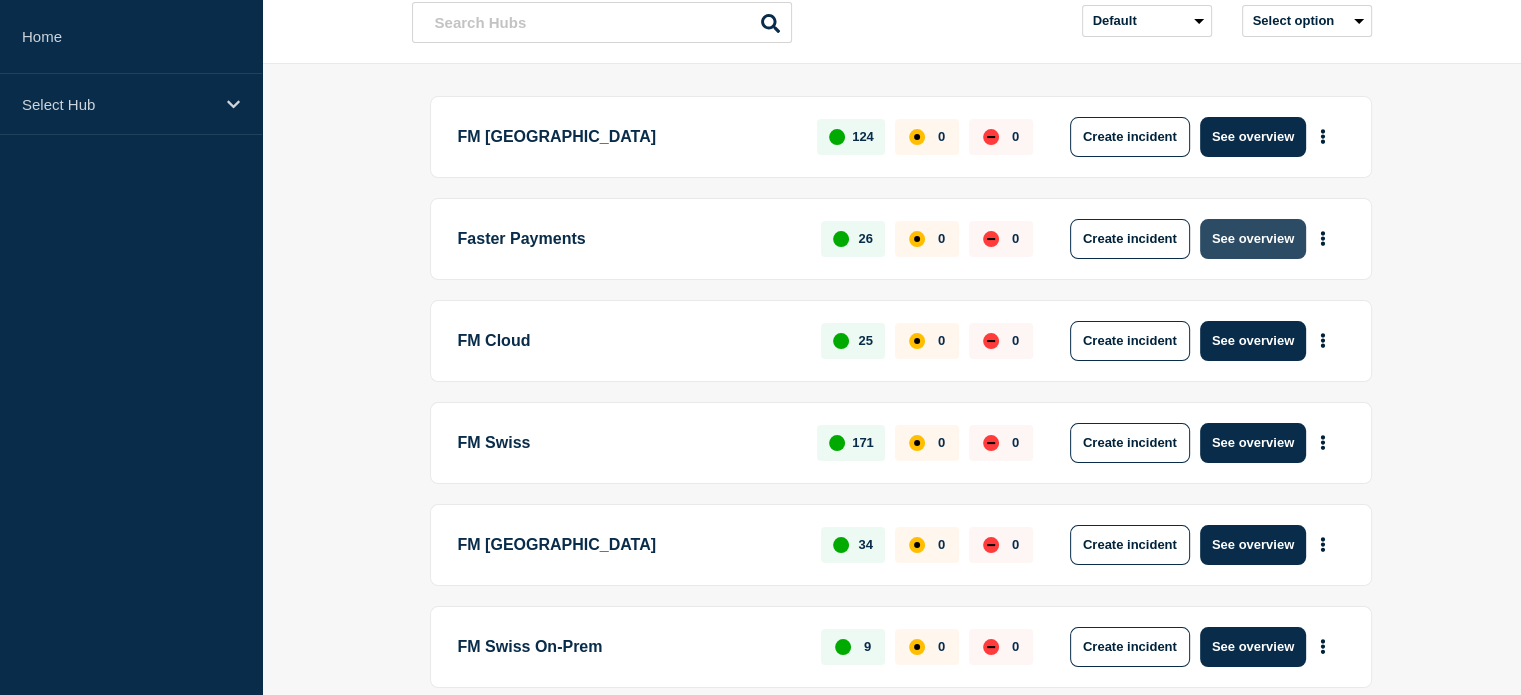 click on "See overview" at bounding box center (1253, 239) 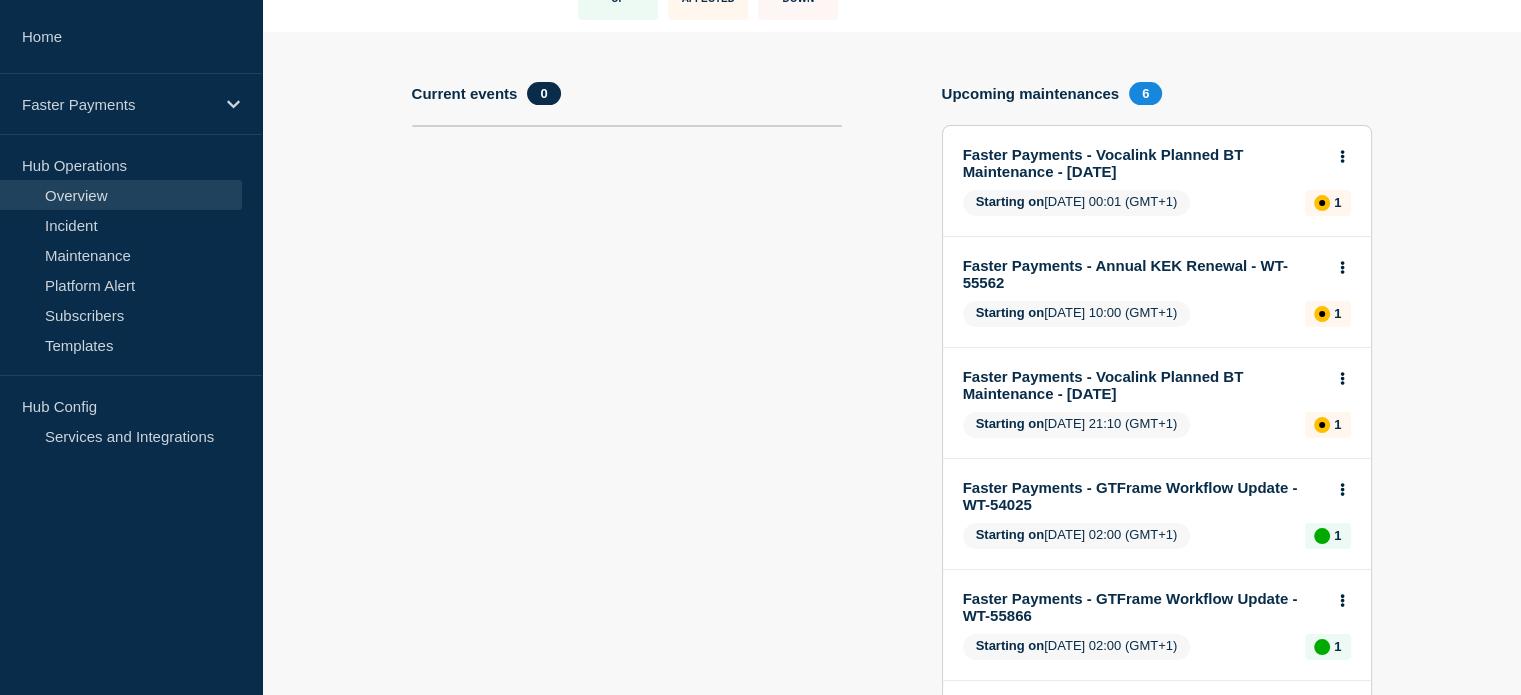 scroll, scrollTop: 200, scrollLeft: 0, axis: vertical 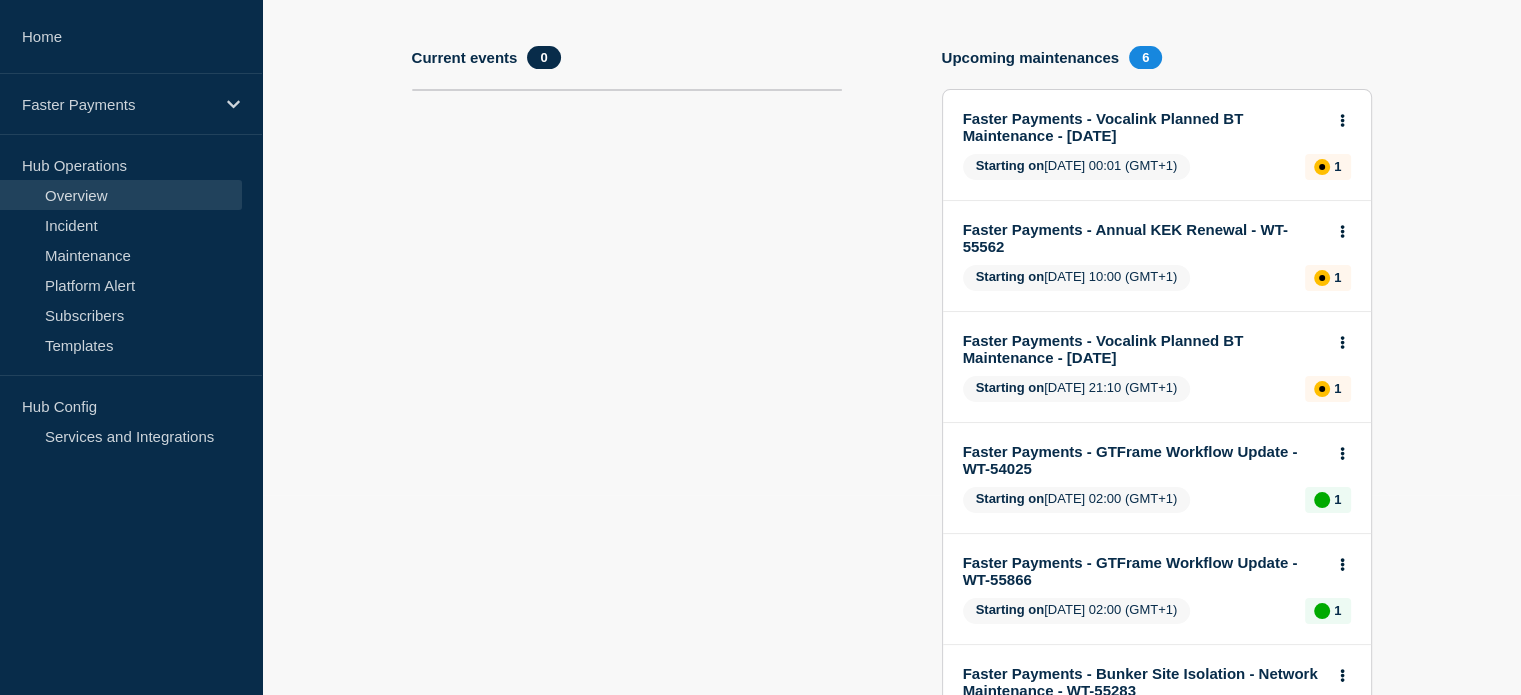 click on "Faster Payments - GTFrame Workflow Update - WT-54025" at bounding box center [1143, 460] 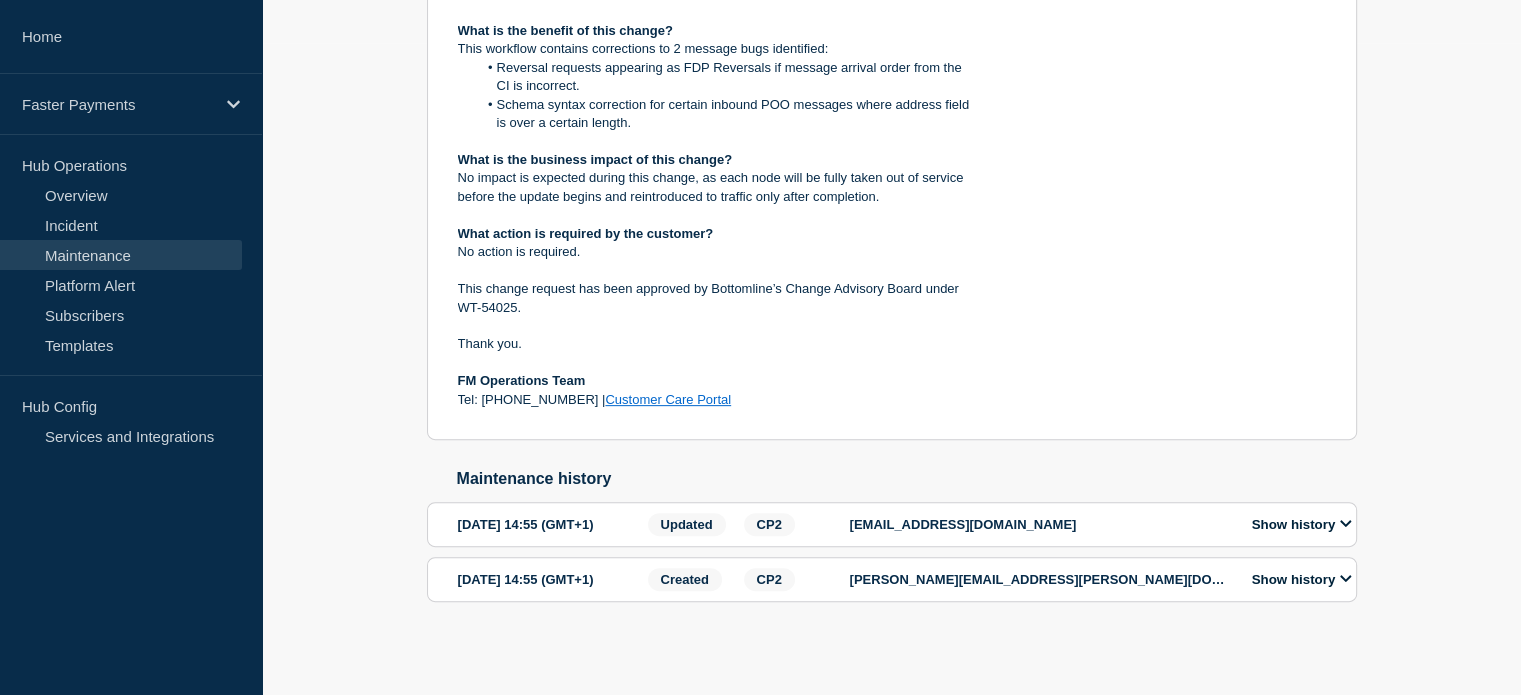 scroll, scrollTop: 716, scrollLeft: 0, axis: vertical 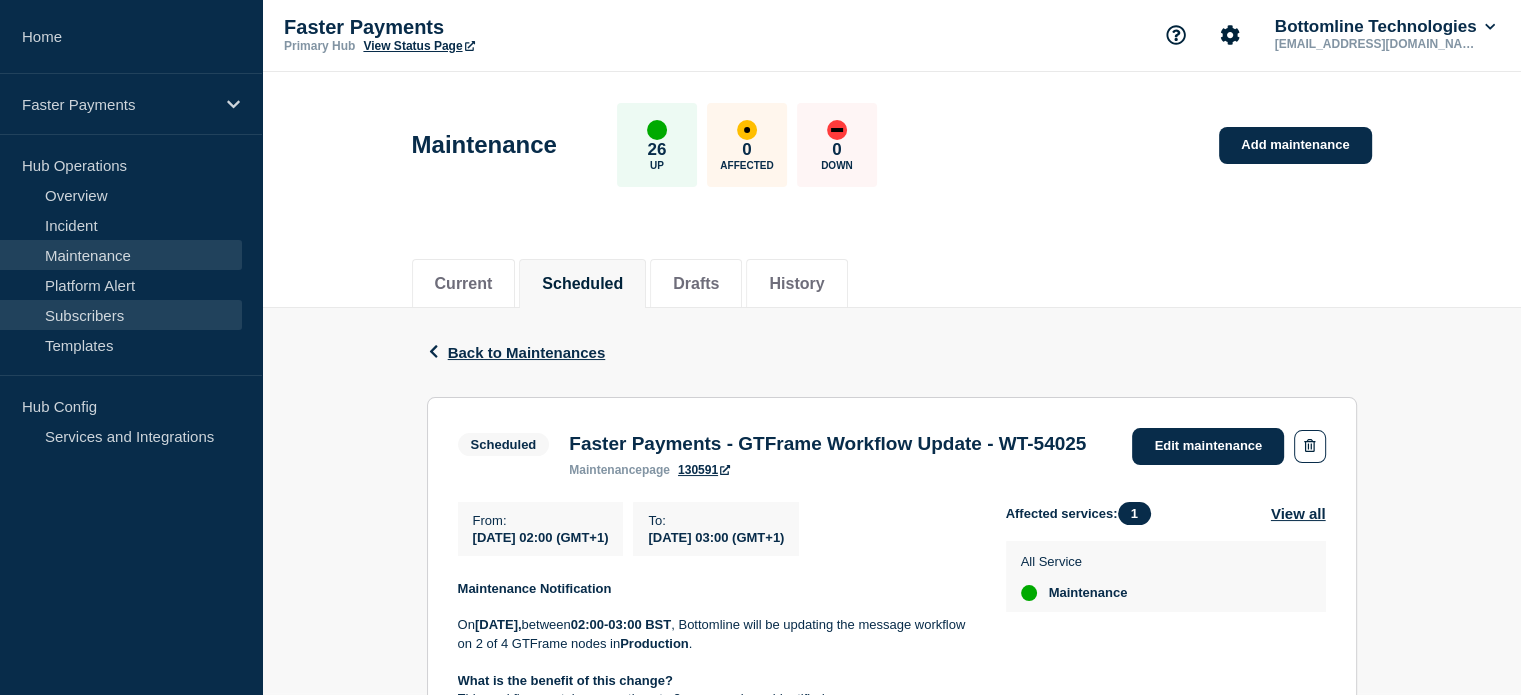 click on "Subscribers" at bounding box center [121, 315] 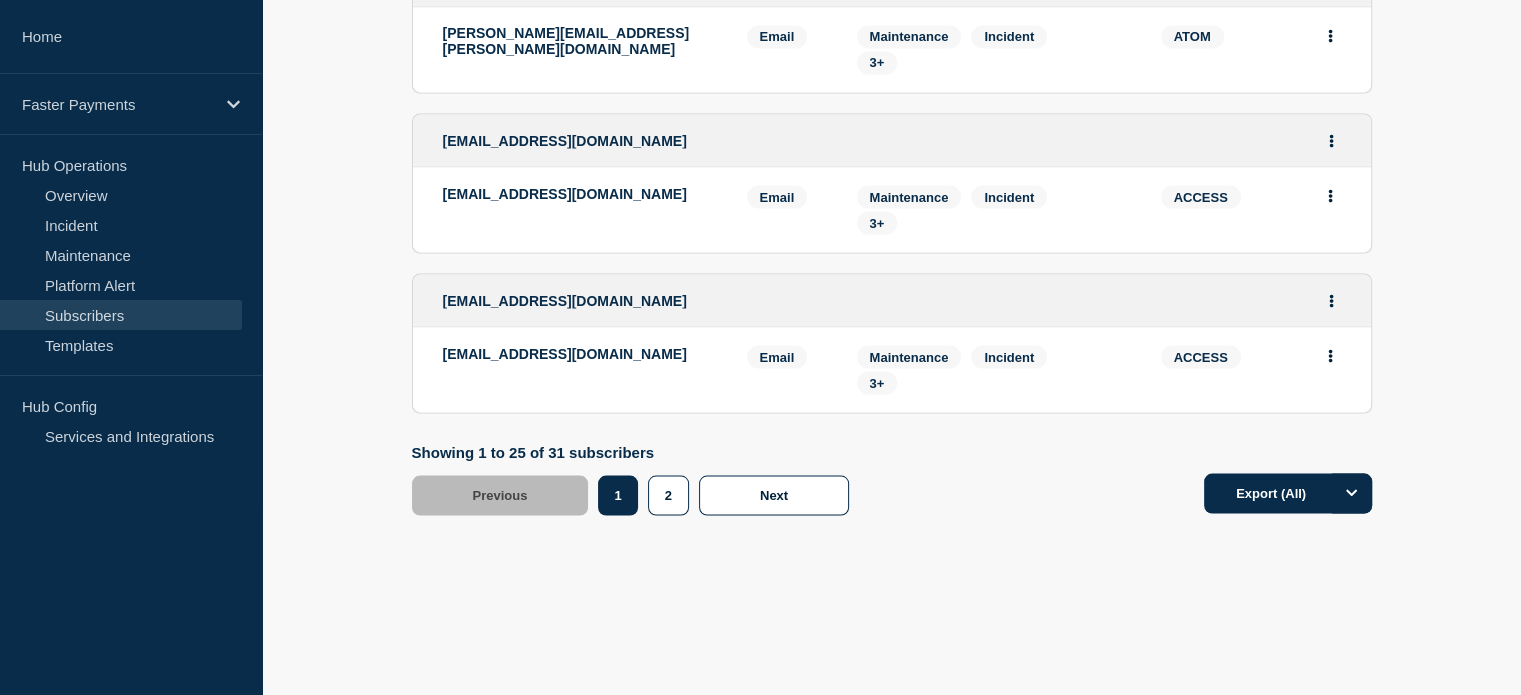 scroll, scrollTop: 3731, scrollLeft: 0, axis: vertical 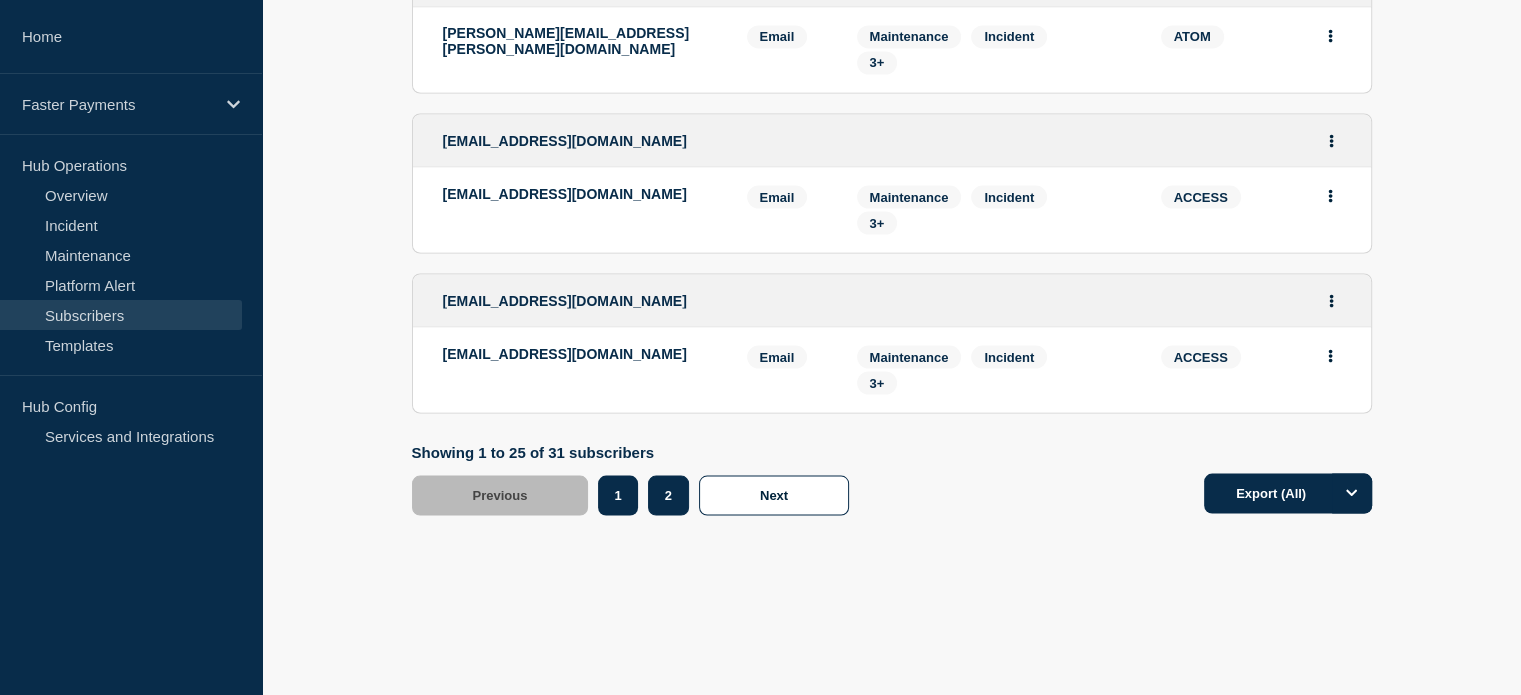 click on "2" at bounding box center [668, 495] 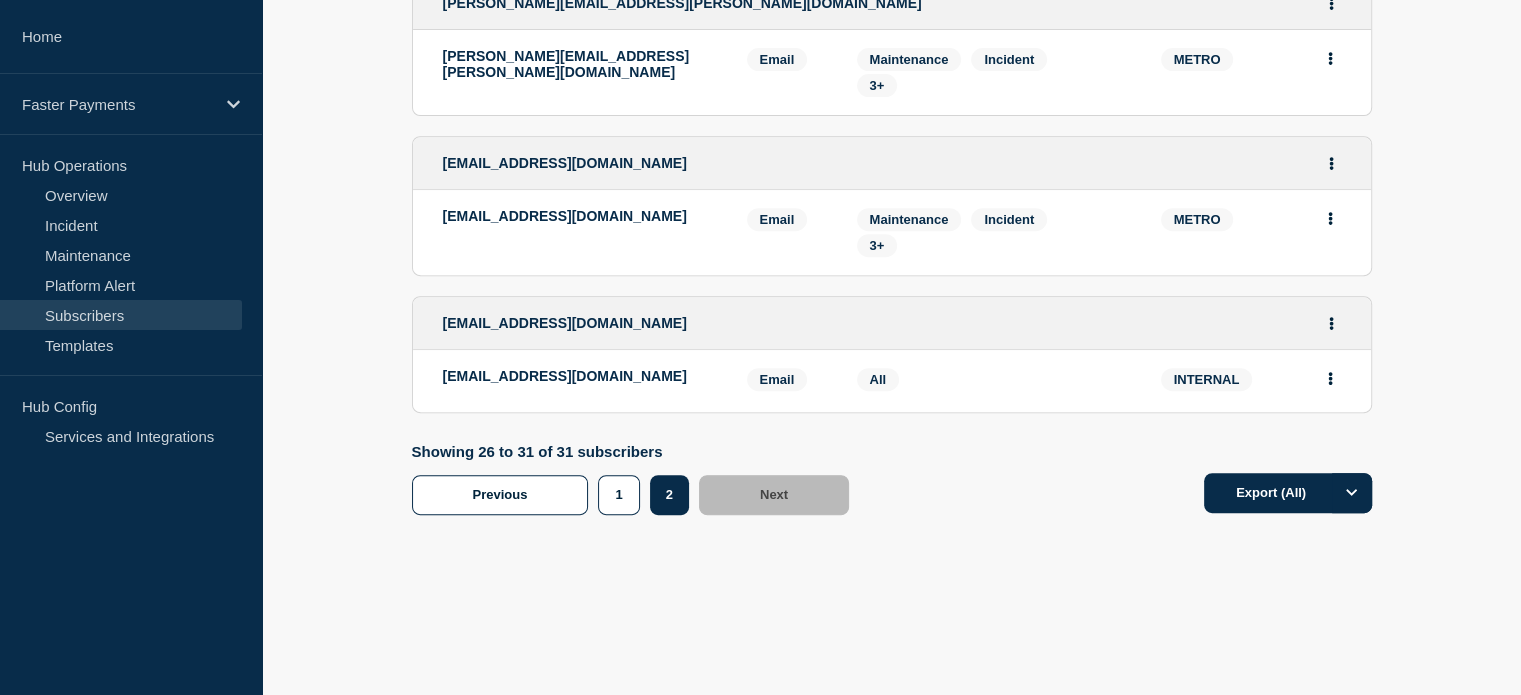 scroll, scrollTop: 833, scrollLeft: 0, axis: vertical 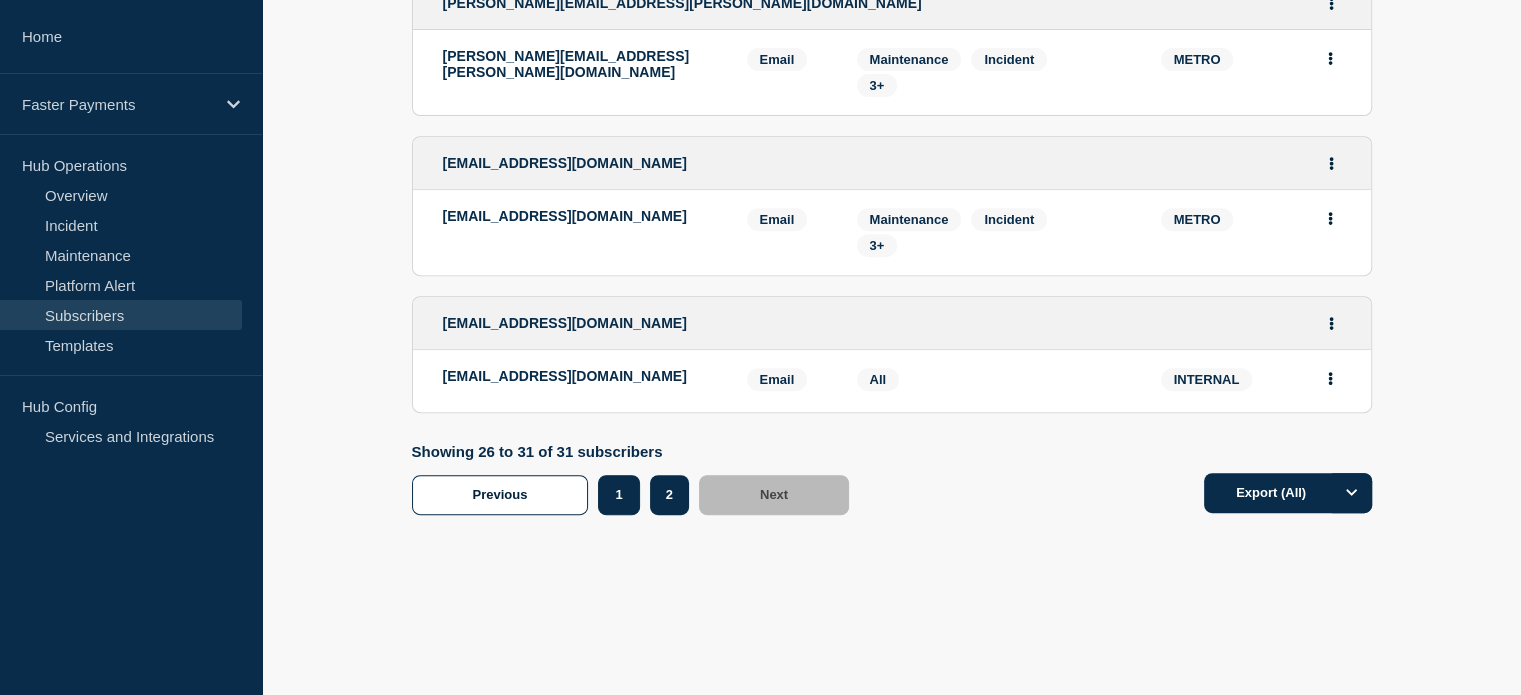 click on "1" at bounding box center [618, 495] 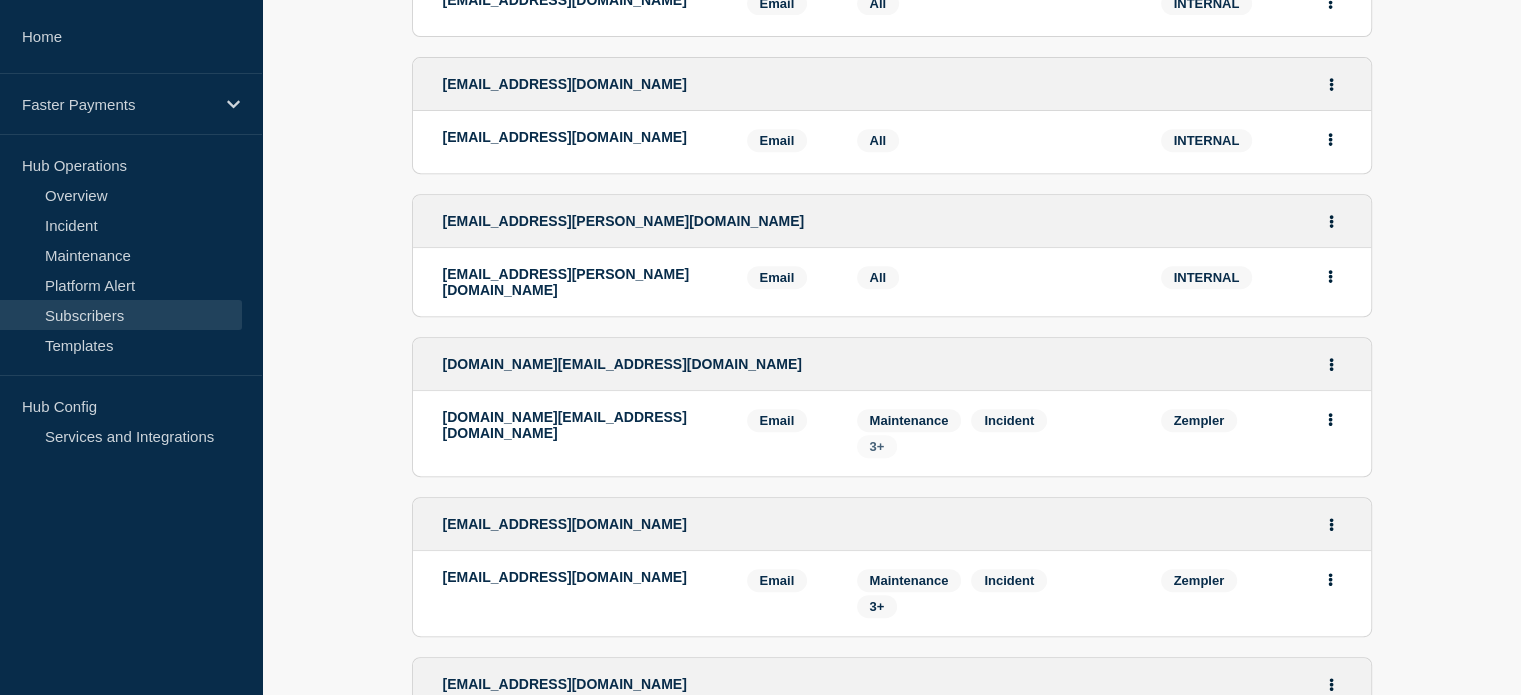 click on "3+" 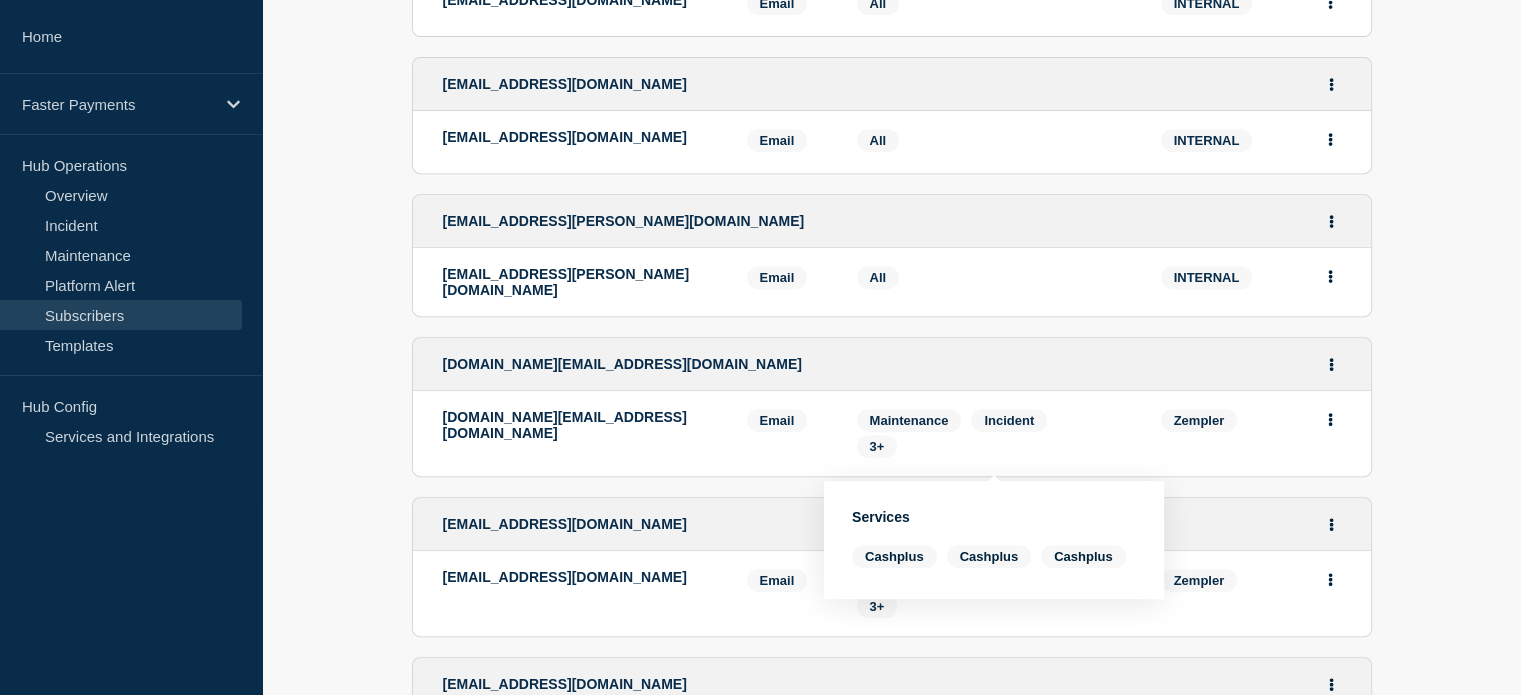 click on "[DOMAIN_NAME][EMAIL_ADDRESS][DOMAIN_NAME]" at bounding box center [580, 433] 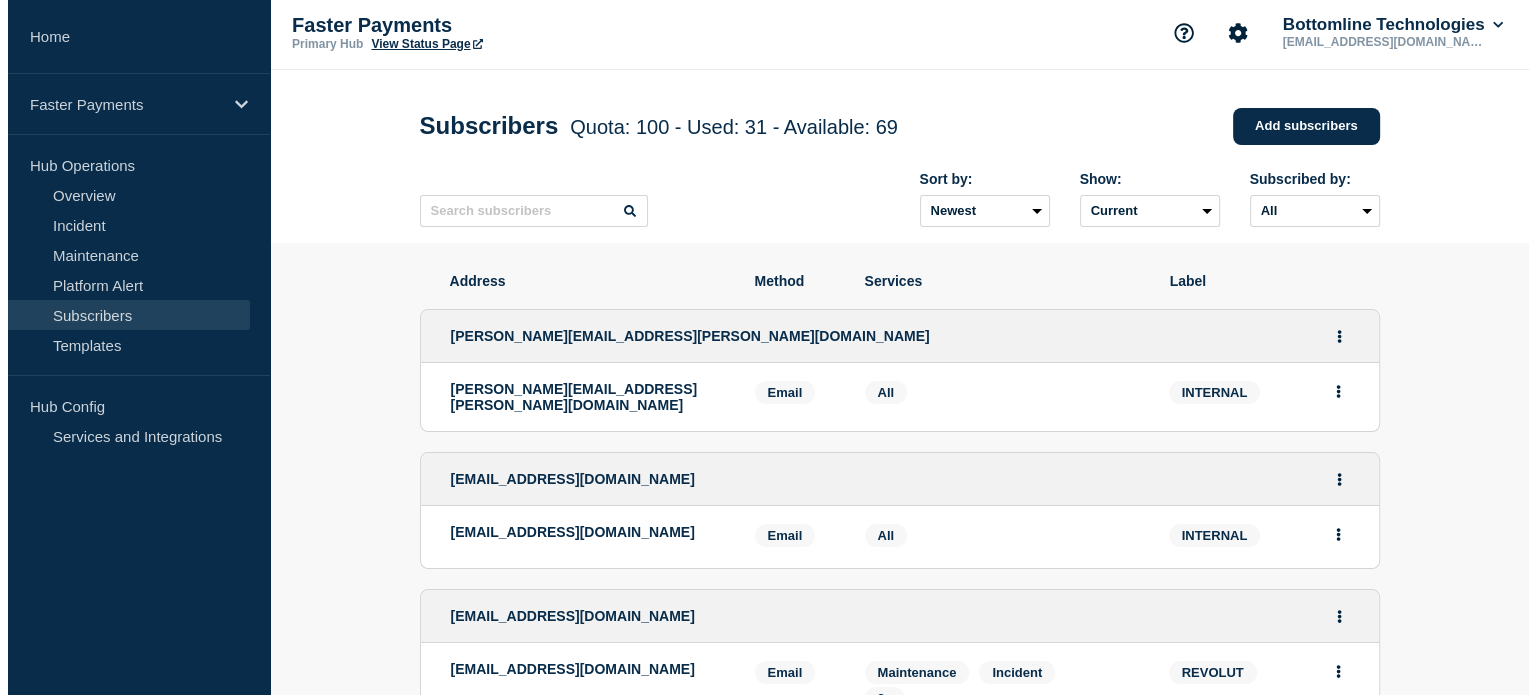 scroll, scrollTop: 0, scrollLeft: 0, axis: both 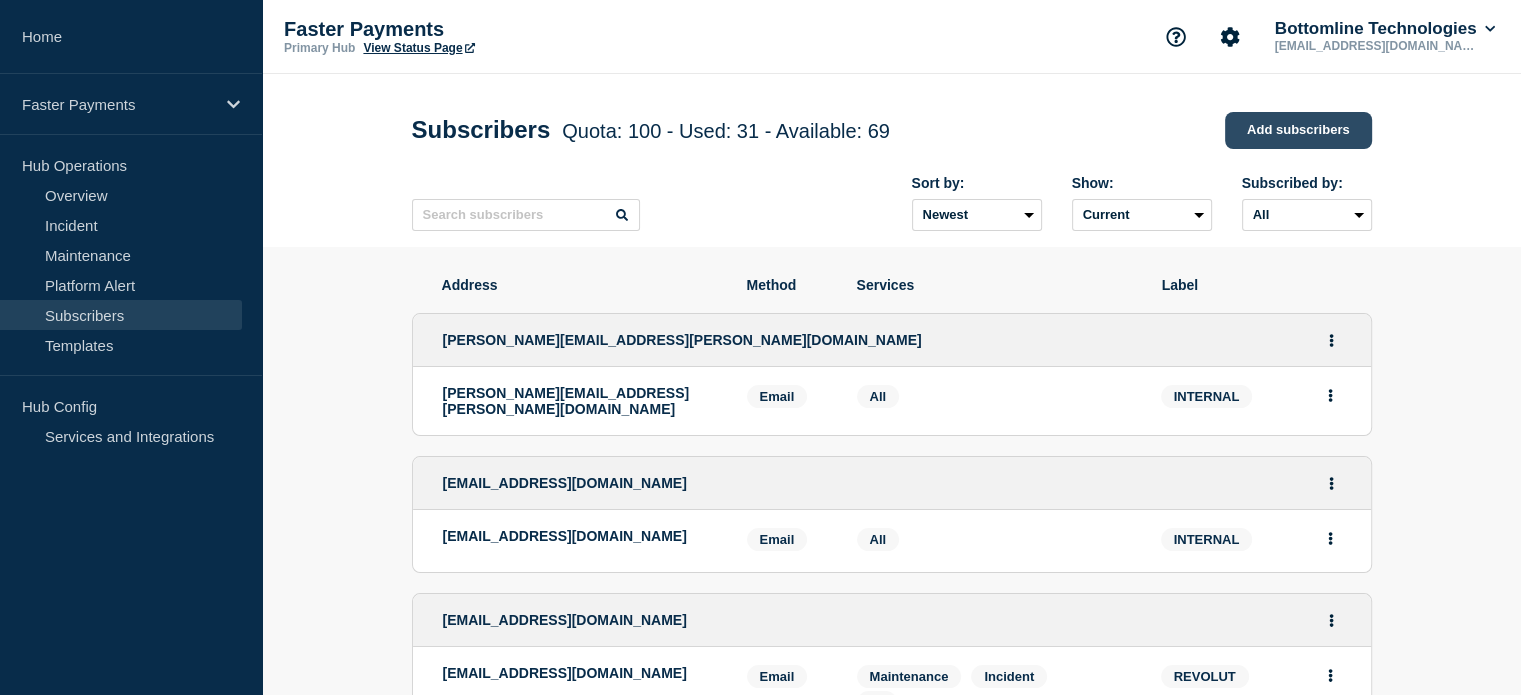 click on "Add subscribers" at bounding box center [1298, 130] 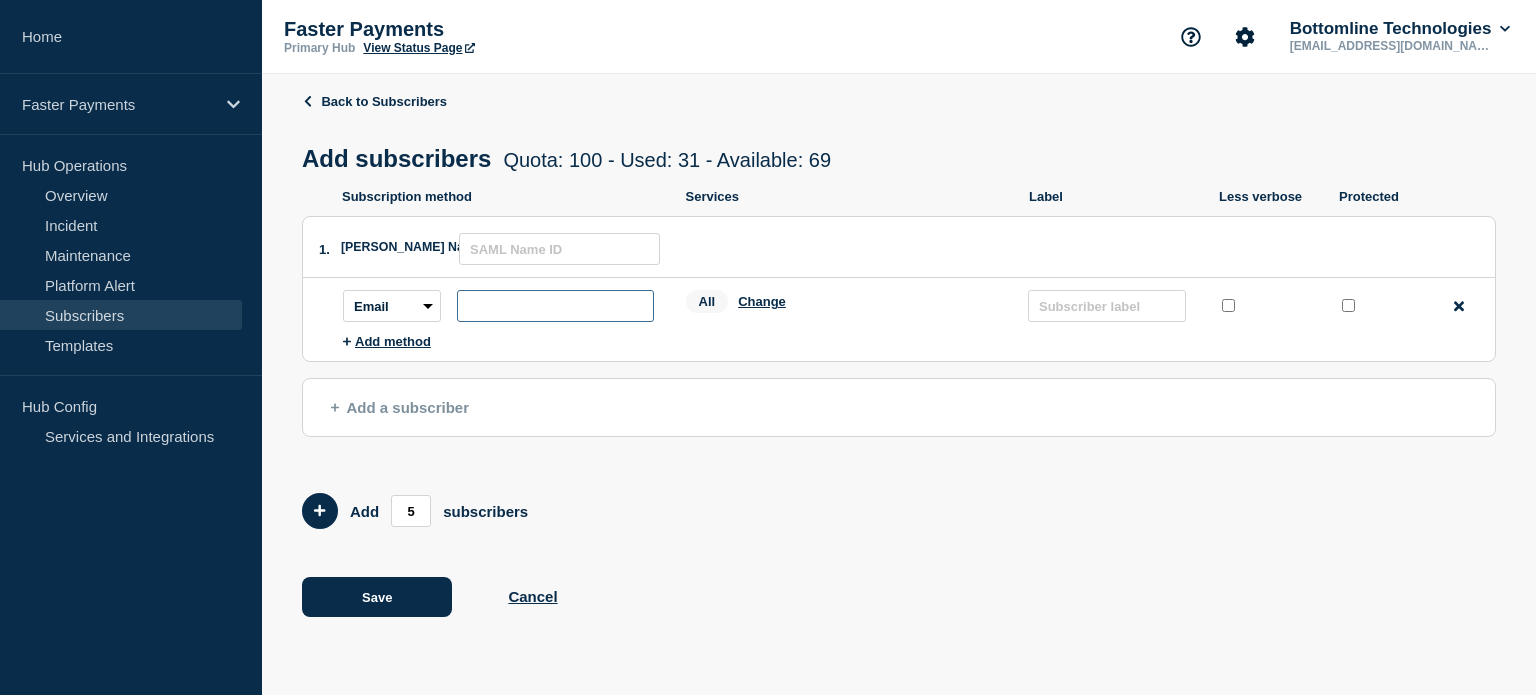 click at bounding box center [555, 306] 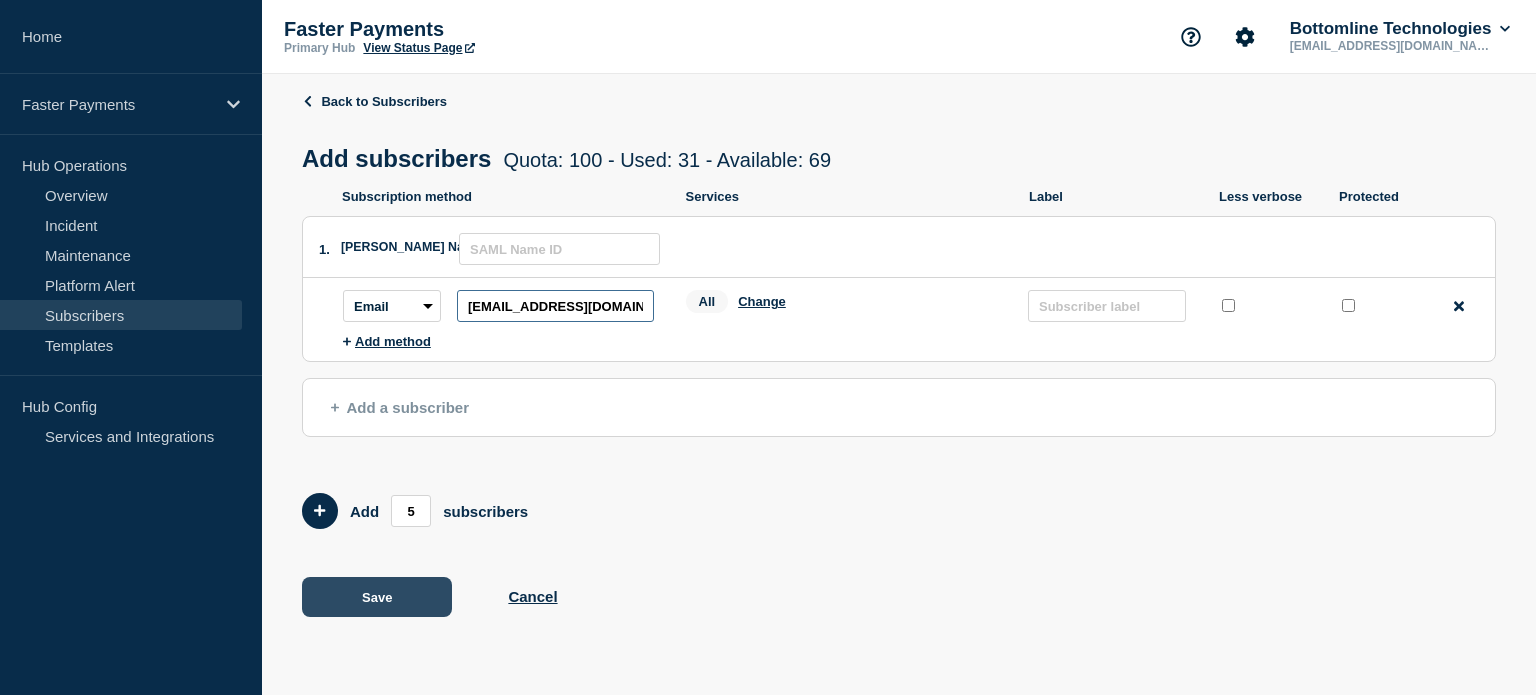 type on "[EMAIL_ADDRESS][DOMAIN_NAME]" 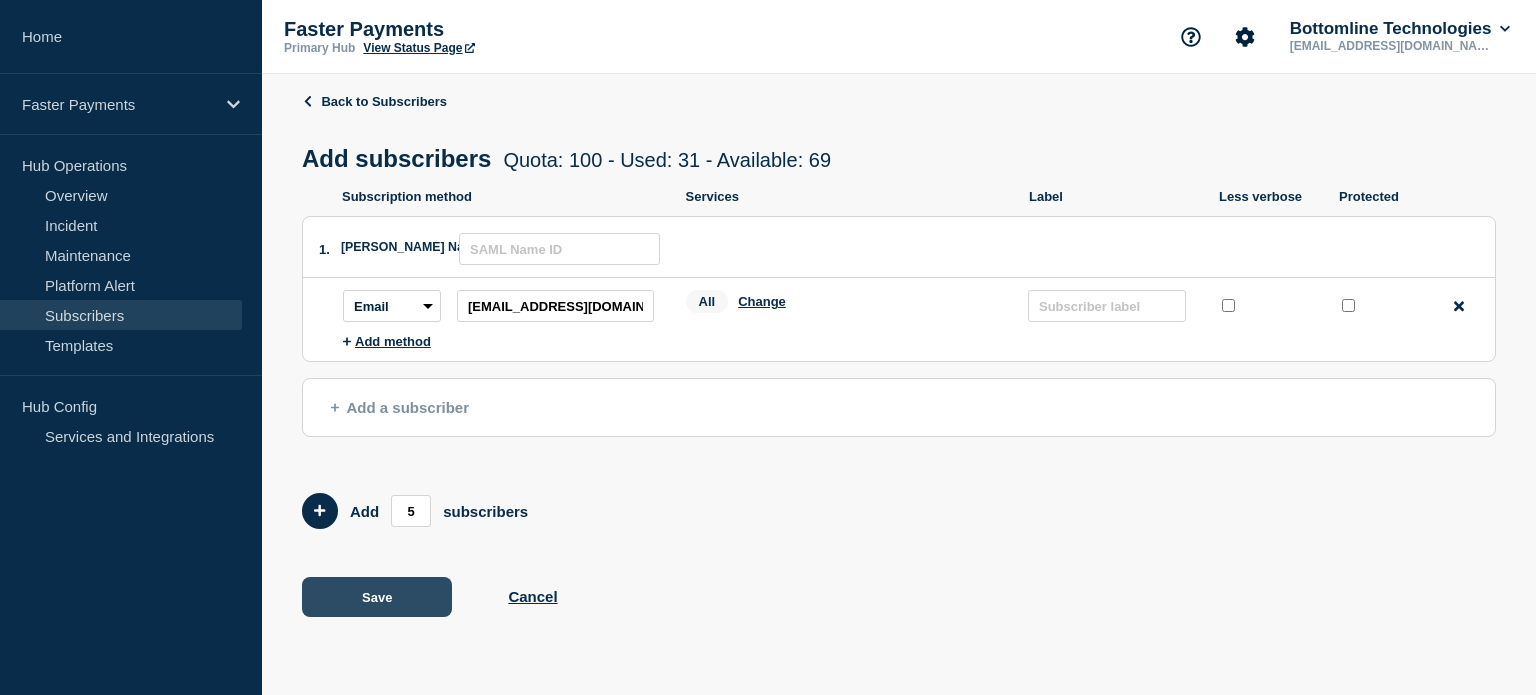 click on "Save" 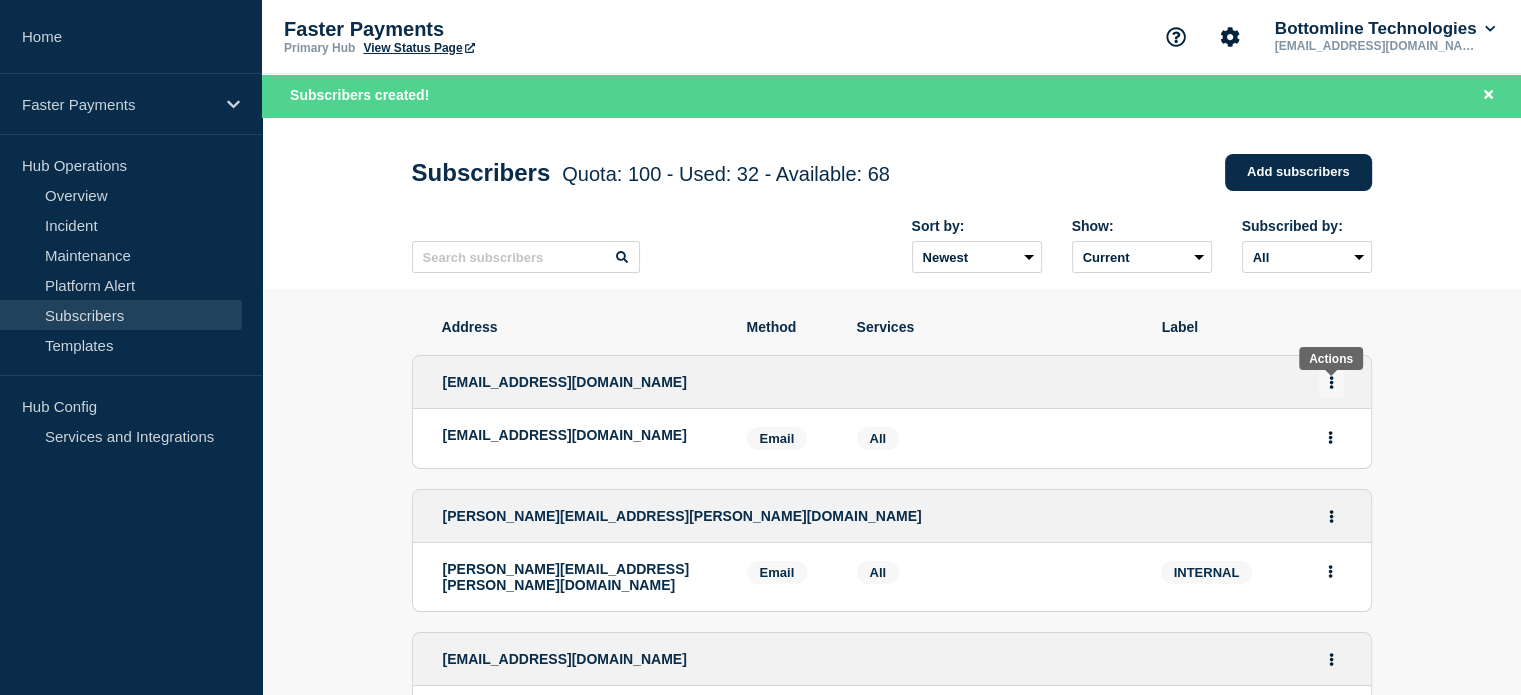 click 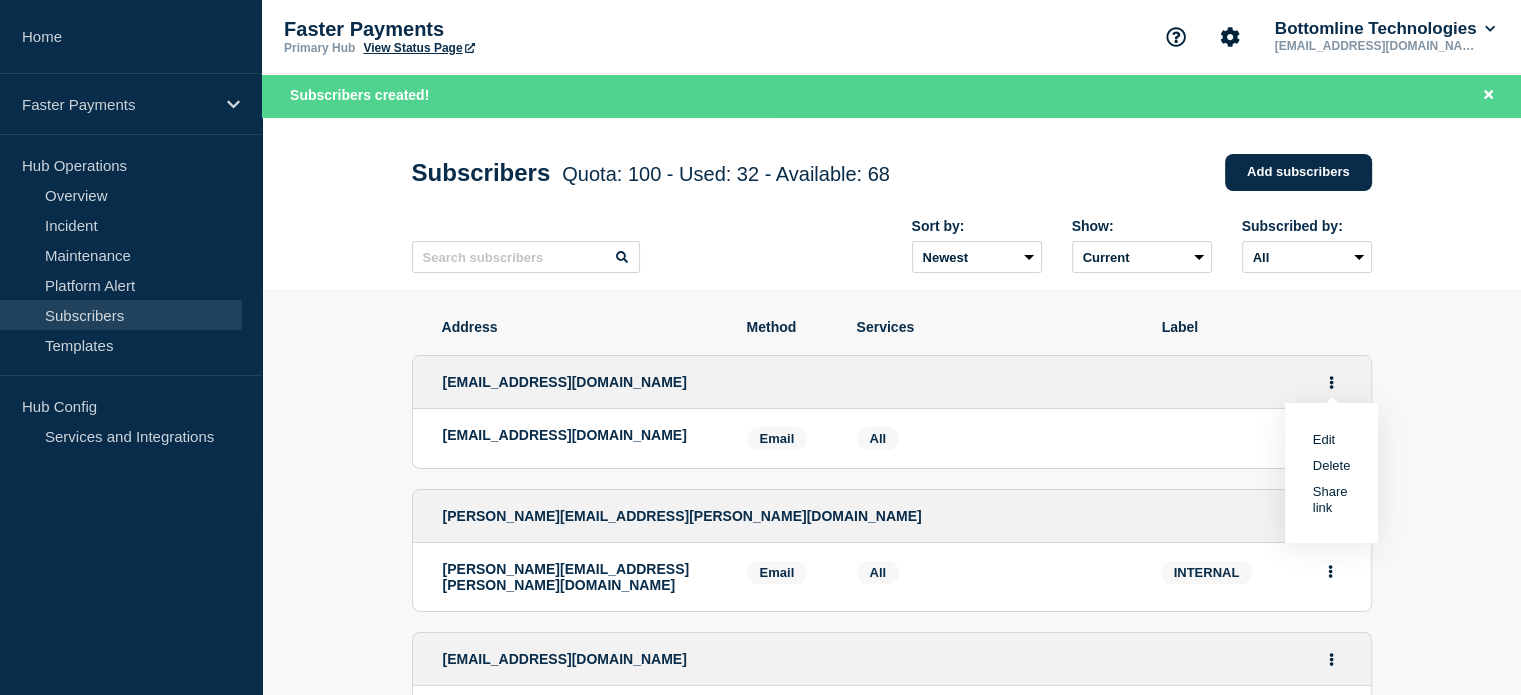 click on "Edit" at bounding box center [1324, 439] 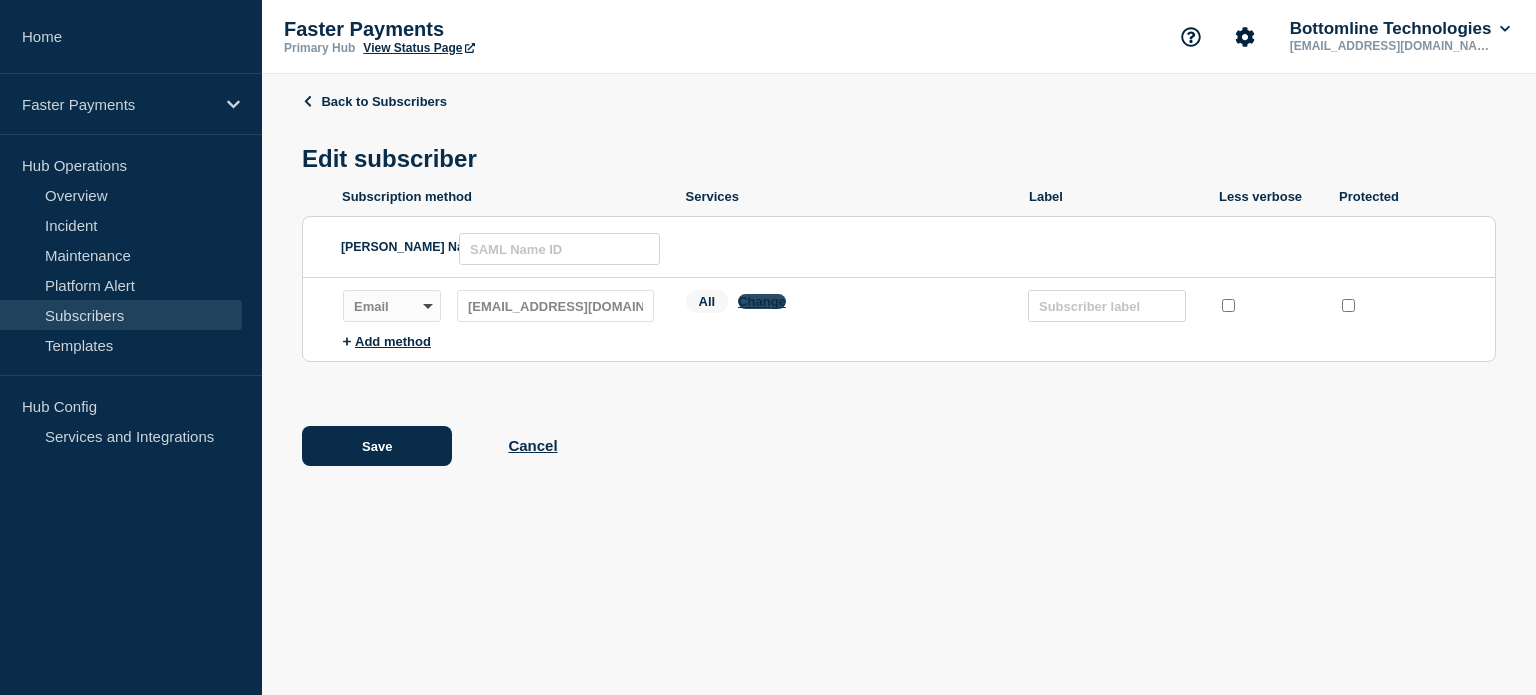 click on "Change" at bounding box center (762, 301) 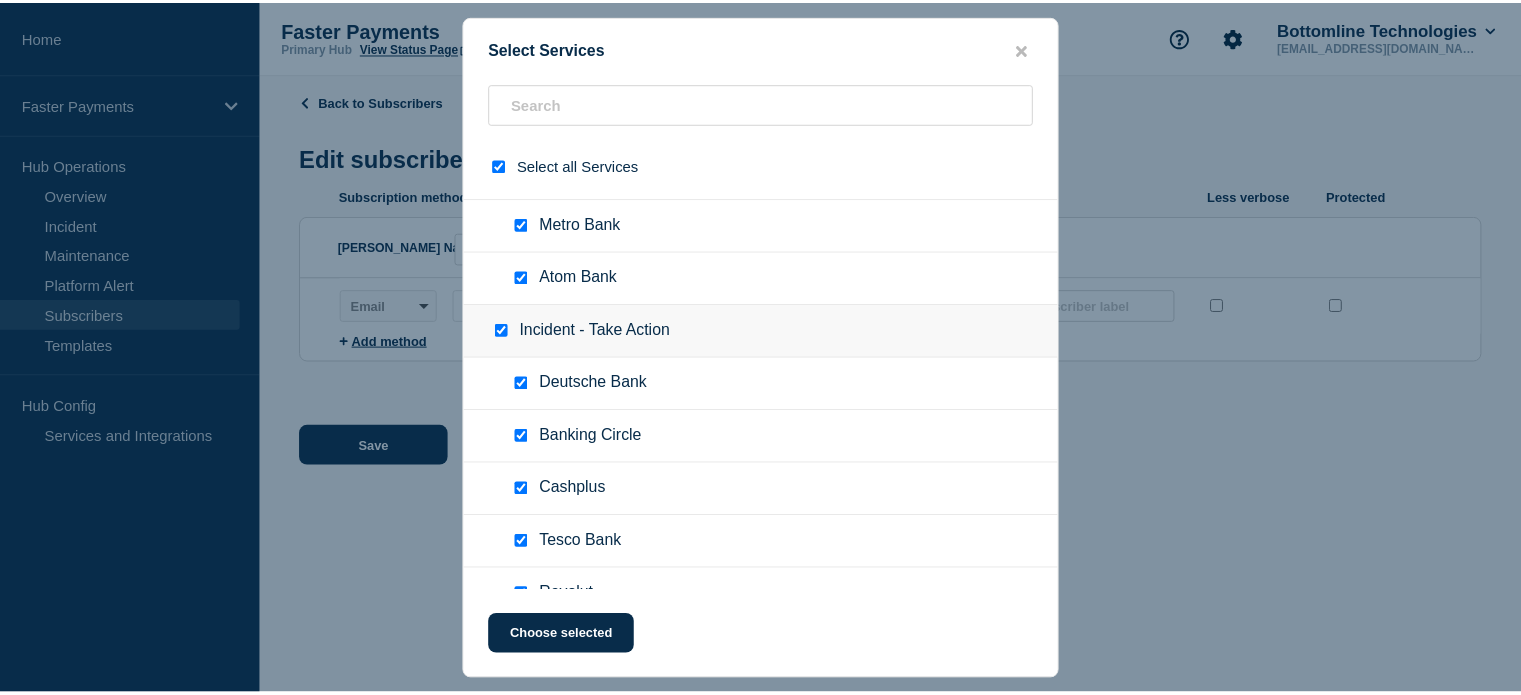 scroll, scrollTop: 1184, scrollLeft: 0, axis: vertical 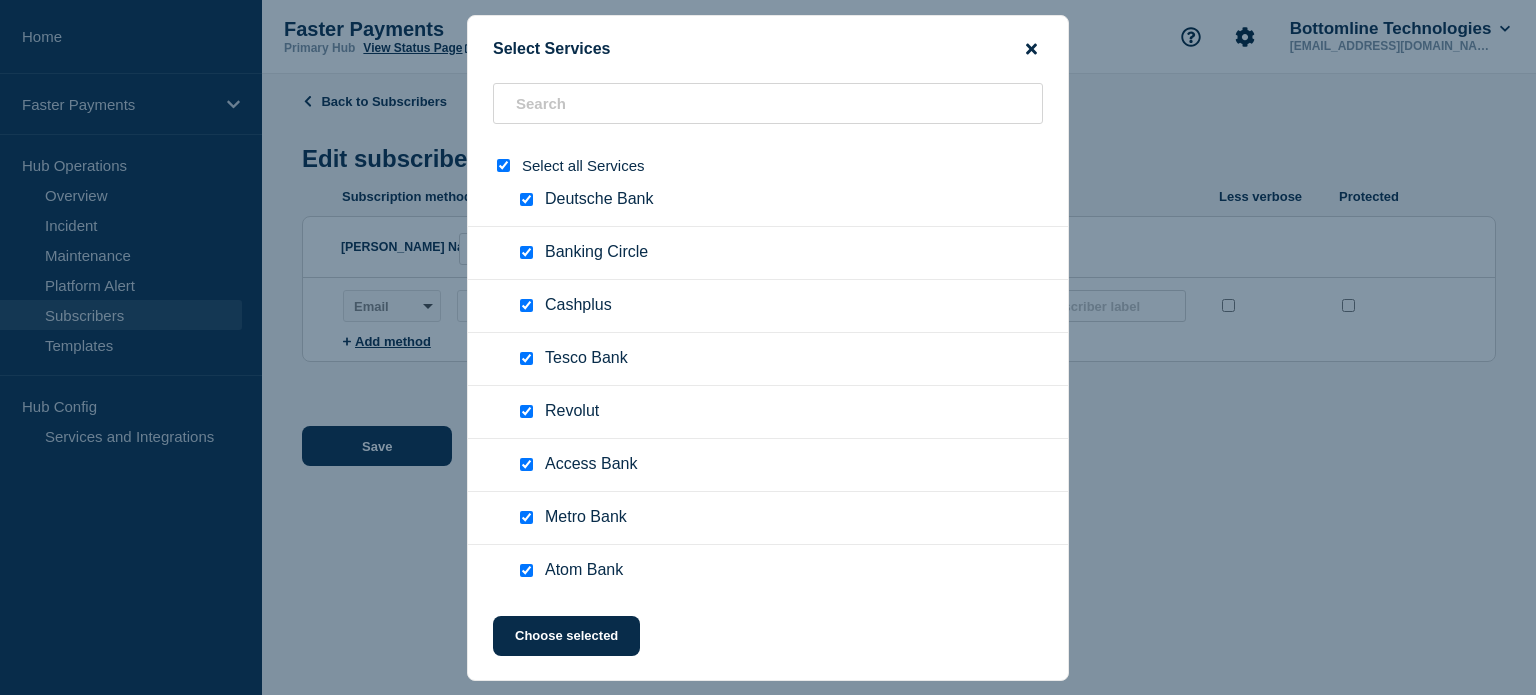 click 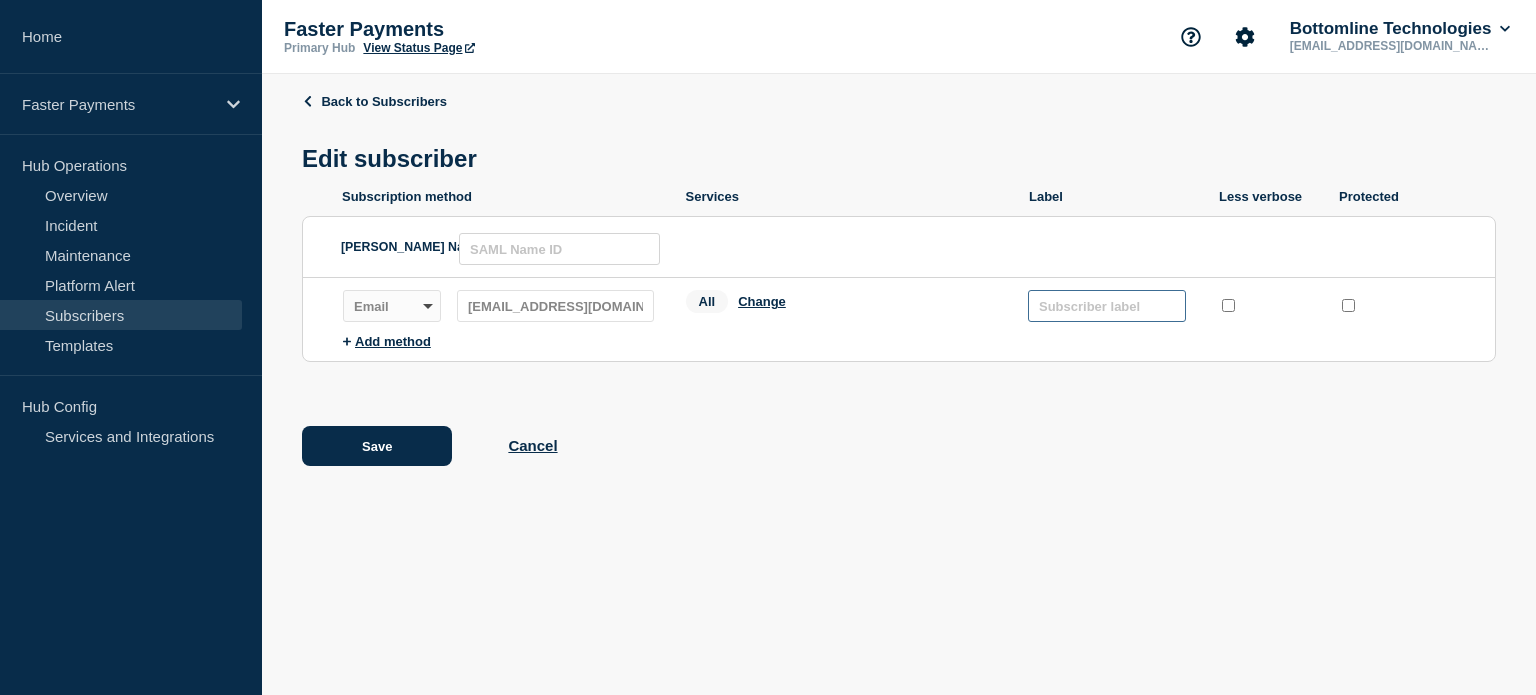 click at bounding box center (1107, 306) 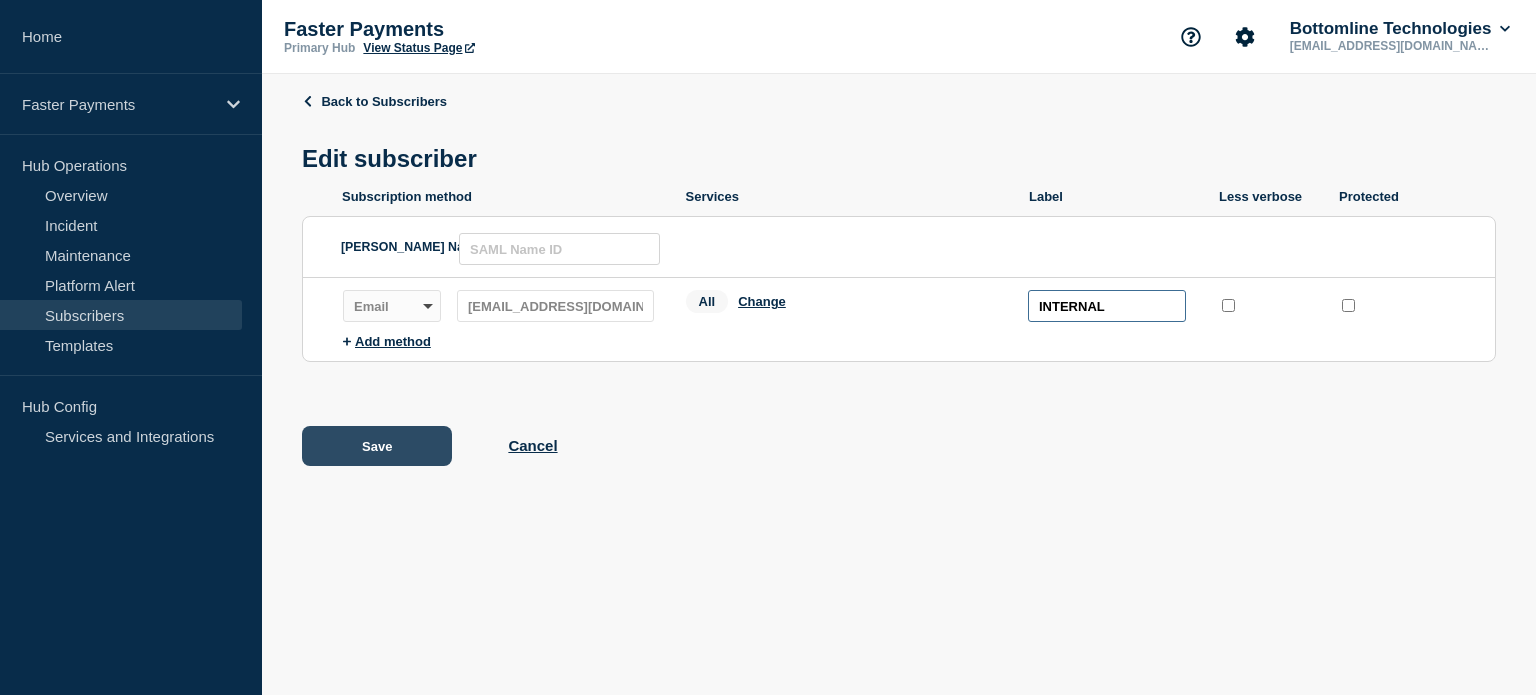 type on "INTERNAL" 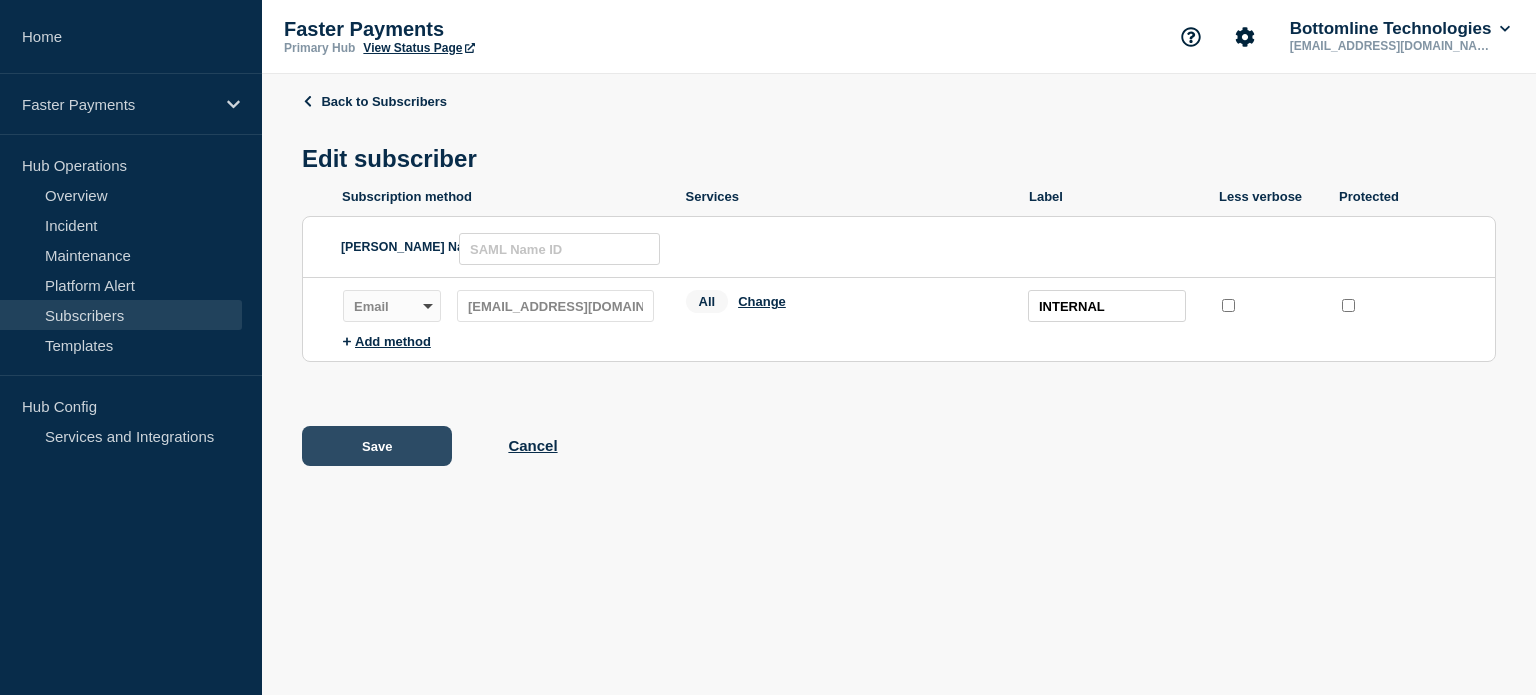 click on "Save" 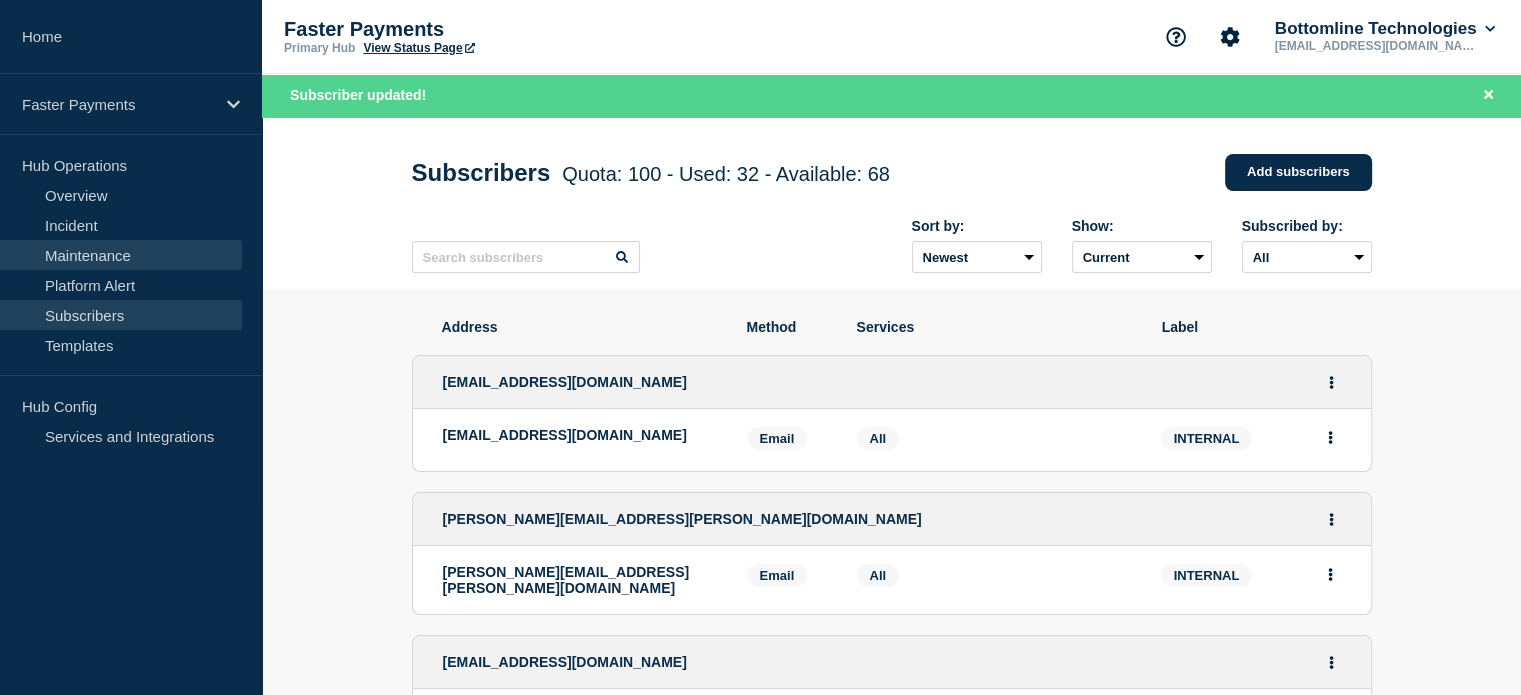 click on "Maintenance" at bounding box center [121, 255] 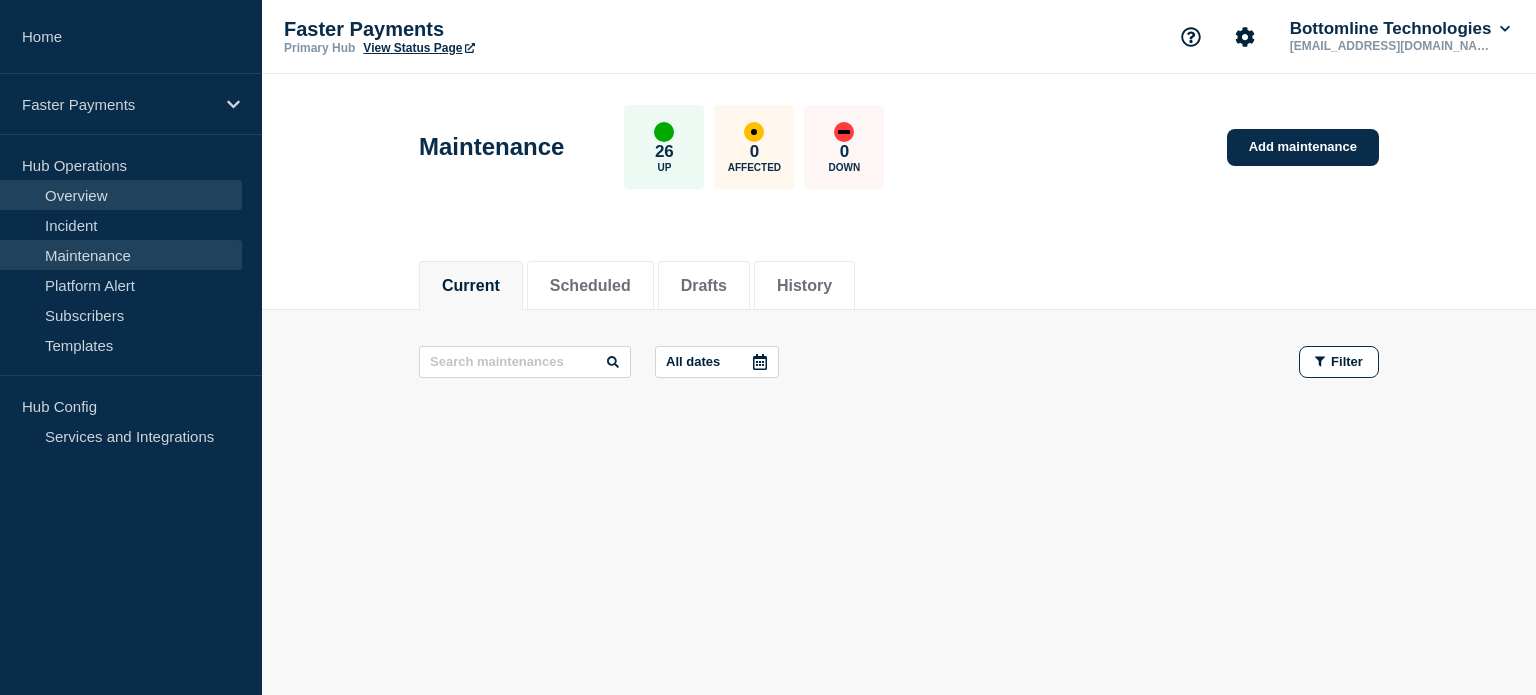 click on "Overview" at bounding box center [121, 195] 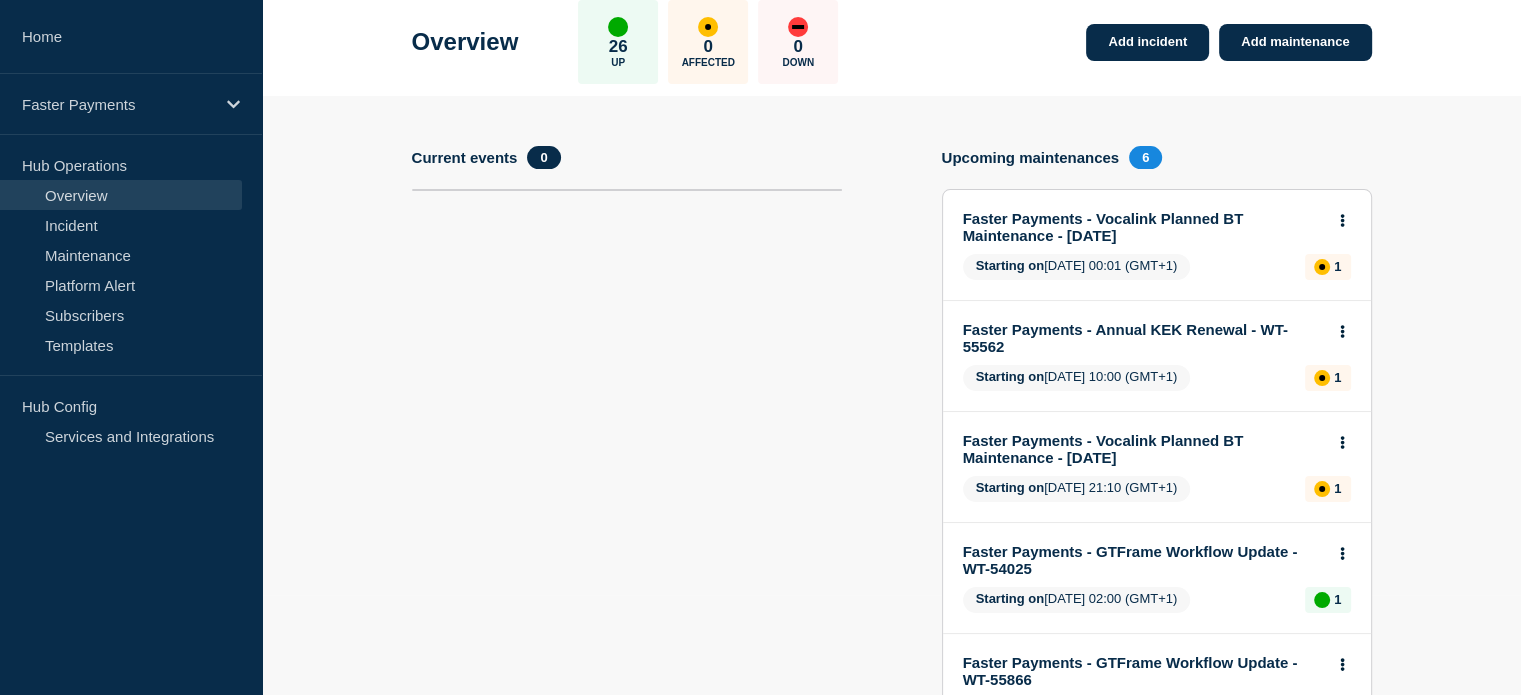 scroll, scrollTop: 200, scrollLeft: 0, axis: vertical 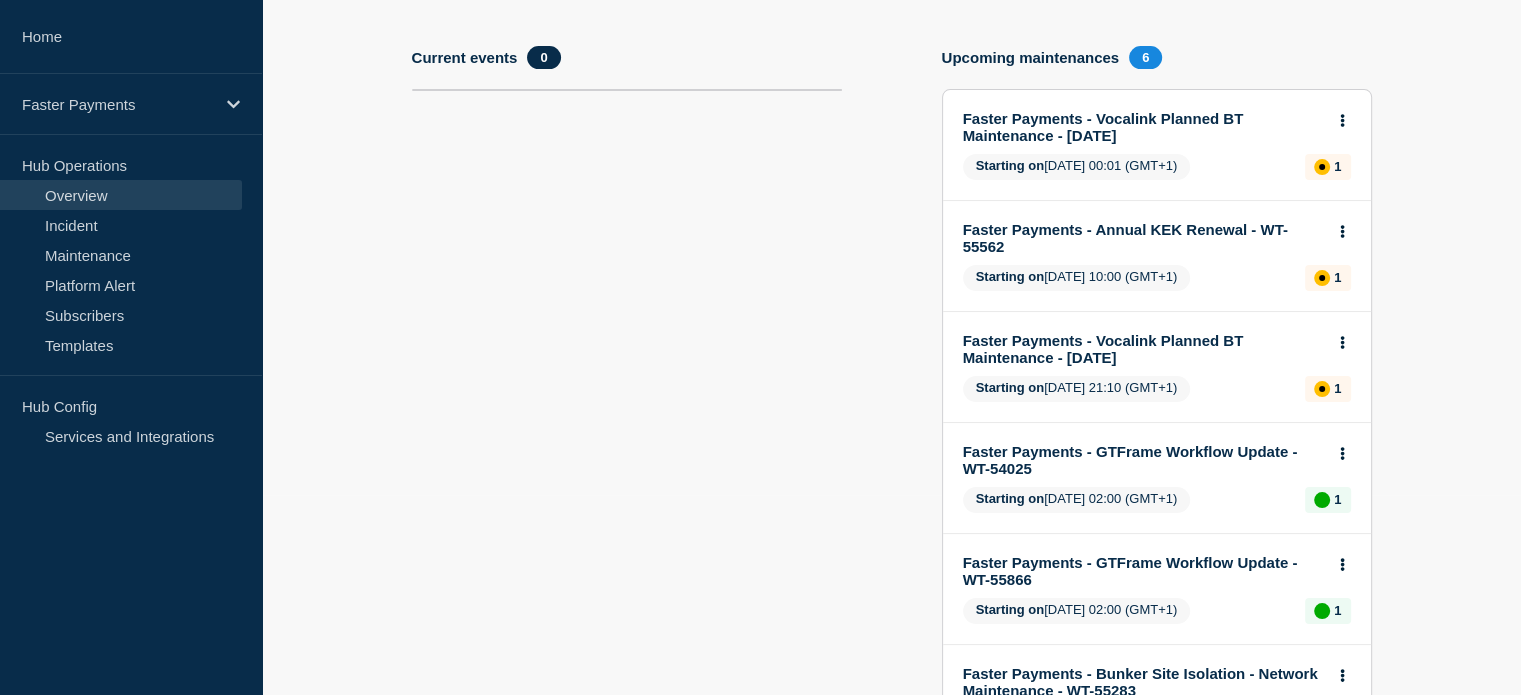 click on "Faster Payments - GTFrame Workflow Update - WT-54025" at bounding box center (1143, 460) 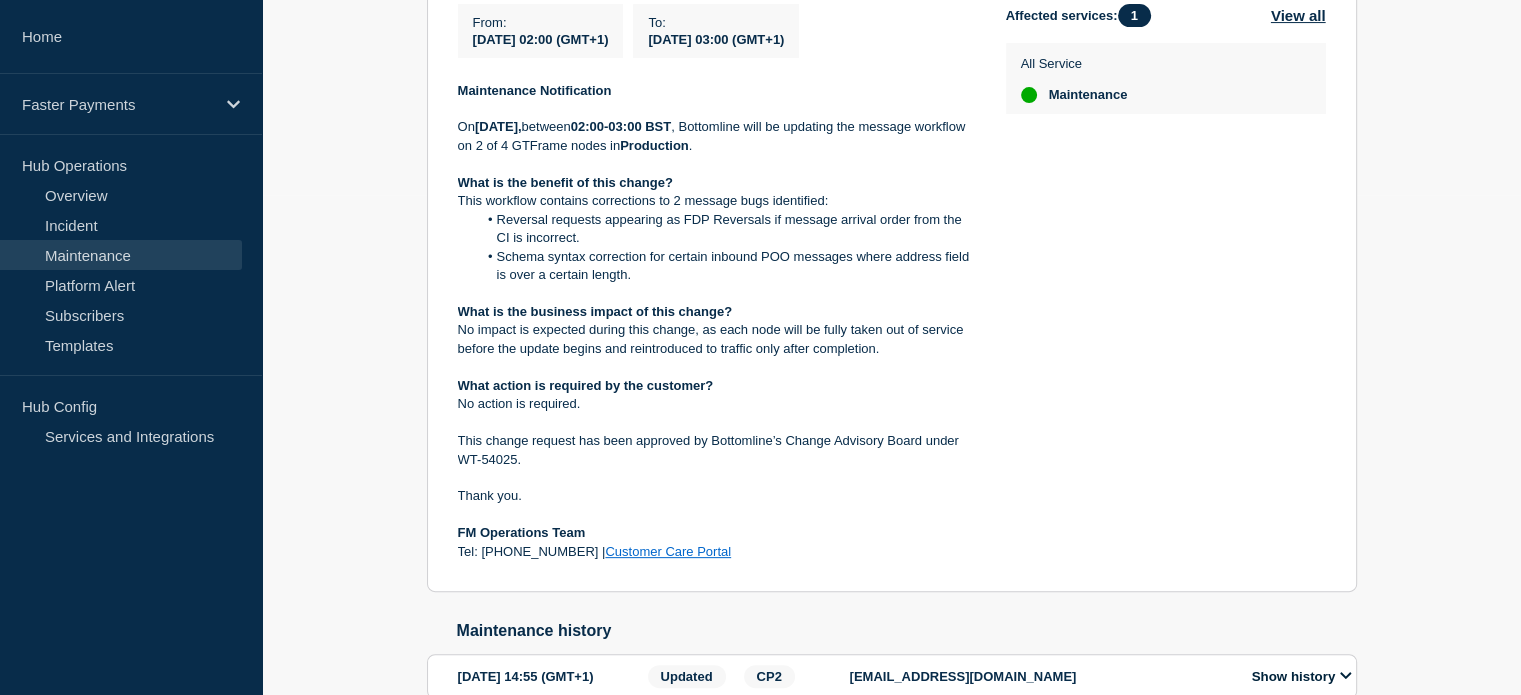 scroll, scrollTop: 400, scrollLeft: 0, axis: vertical 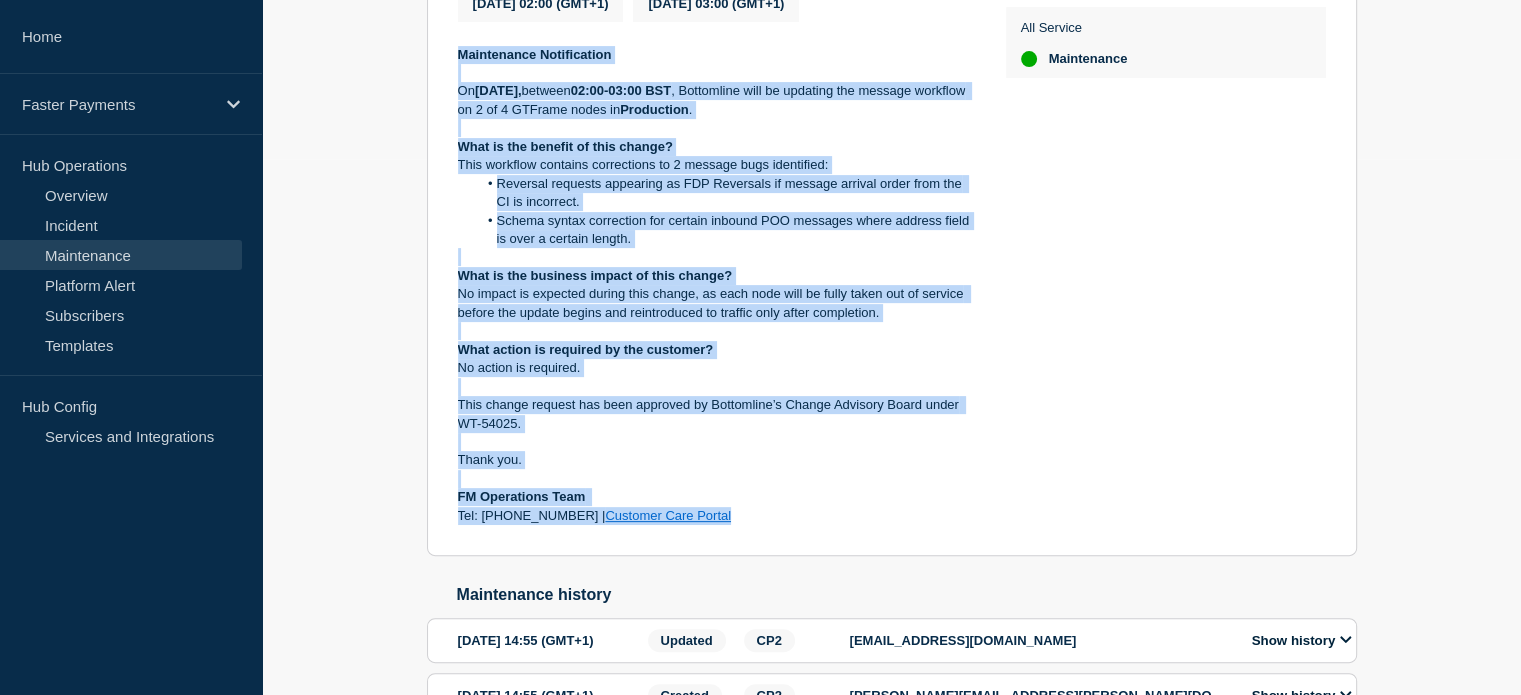 drag, startPoint x: 452, startPoint y: 218, endPoint x: 782, endPoint y: 561, distance: 475.97165 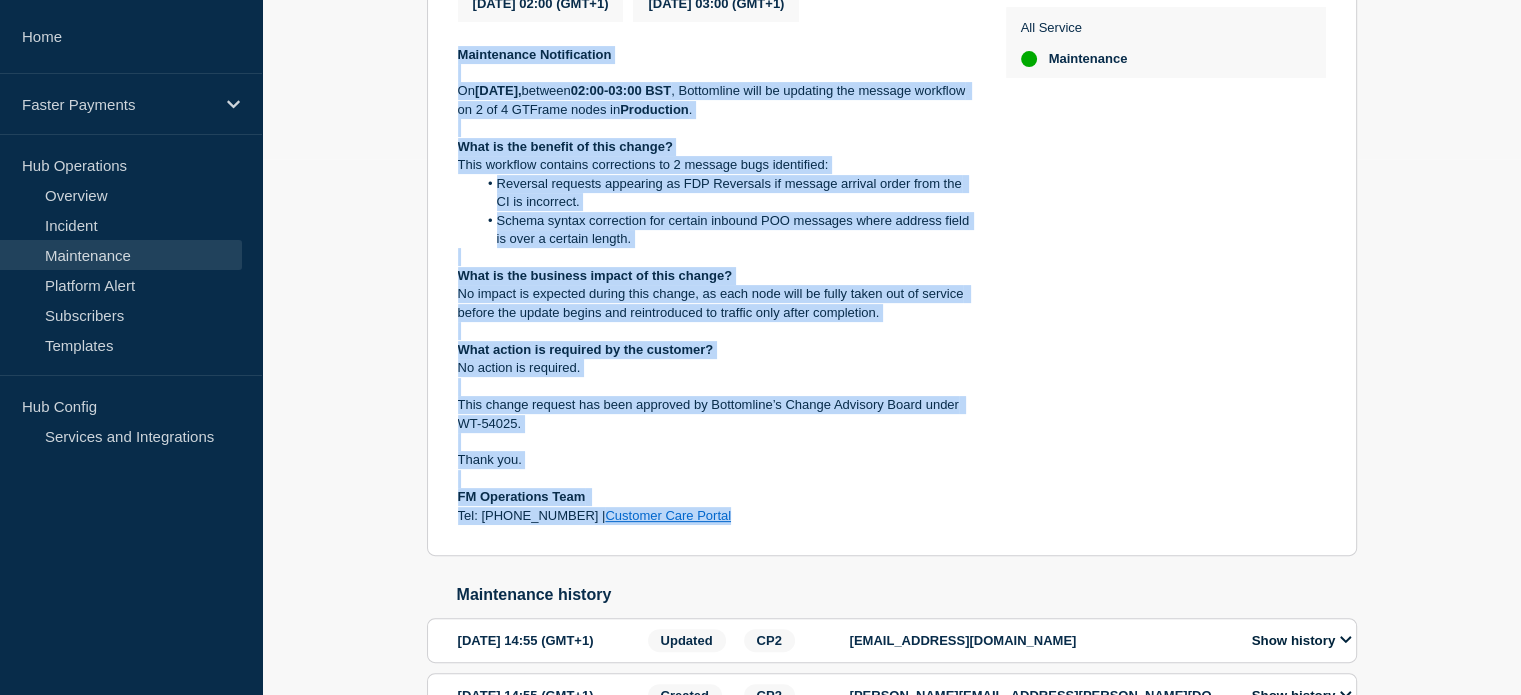 copy on "Maintenance Notification On  [DATE],  between  02:00-03:00 BST , Bottomline will be updating the message workflow on 2 of 4 GTFrame nodes in  Production . What is the benefit of this change? This workflow contains corrections to 2 message bugs identified: [PERSON_NAME] requests appearing as FDP Reversals if message arrival order from the CI is incorrect. Schema syntax correction for certain inbound POO messages where address field is over a certain length. What is the business impact of this change?  No impact is expected during this change, as each node will be fully taken out of service before the update begins and reintroduced to traffic only after completion. What action is required by the customer? No action is required. This change request has been approved by [PERSON_NAME]’s Change Advisory Board under WT-54025. Thank you. FM Operations Team   Tel: [PHONE_NUMBER] |  Customer Care Portal" 